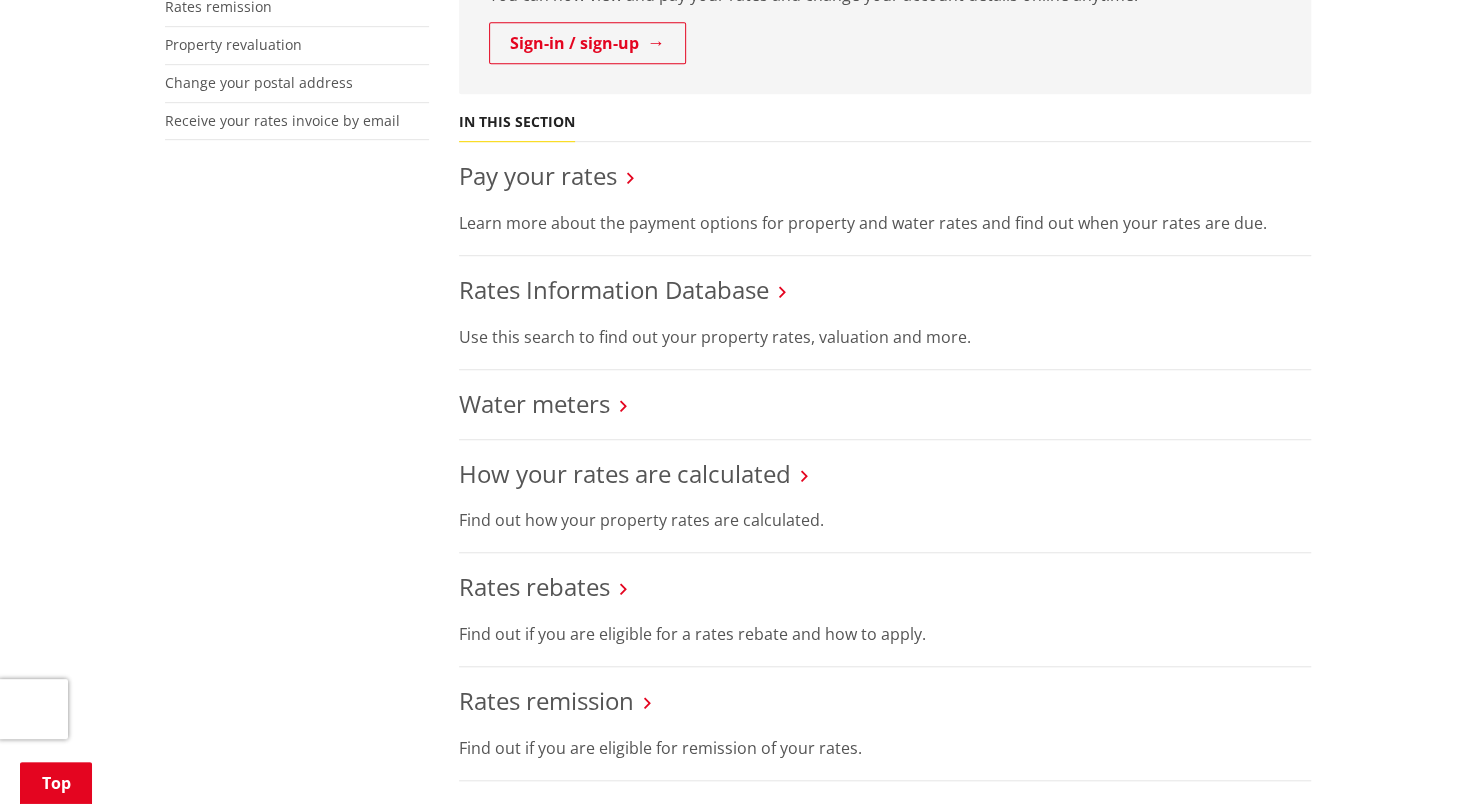 scroll, scrollTop: 667, scrollLeft: 0, axis: vertical 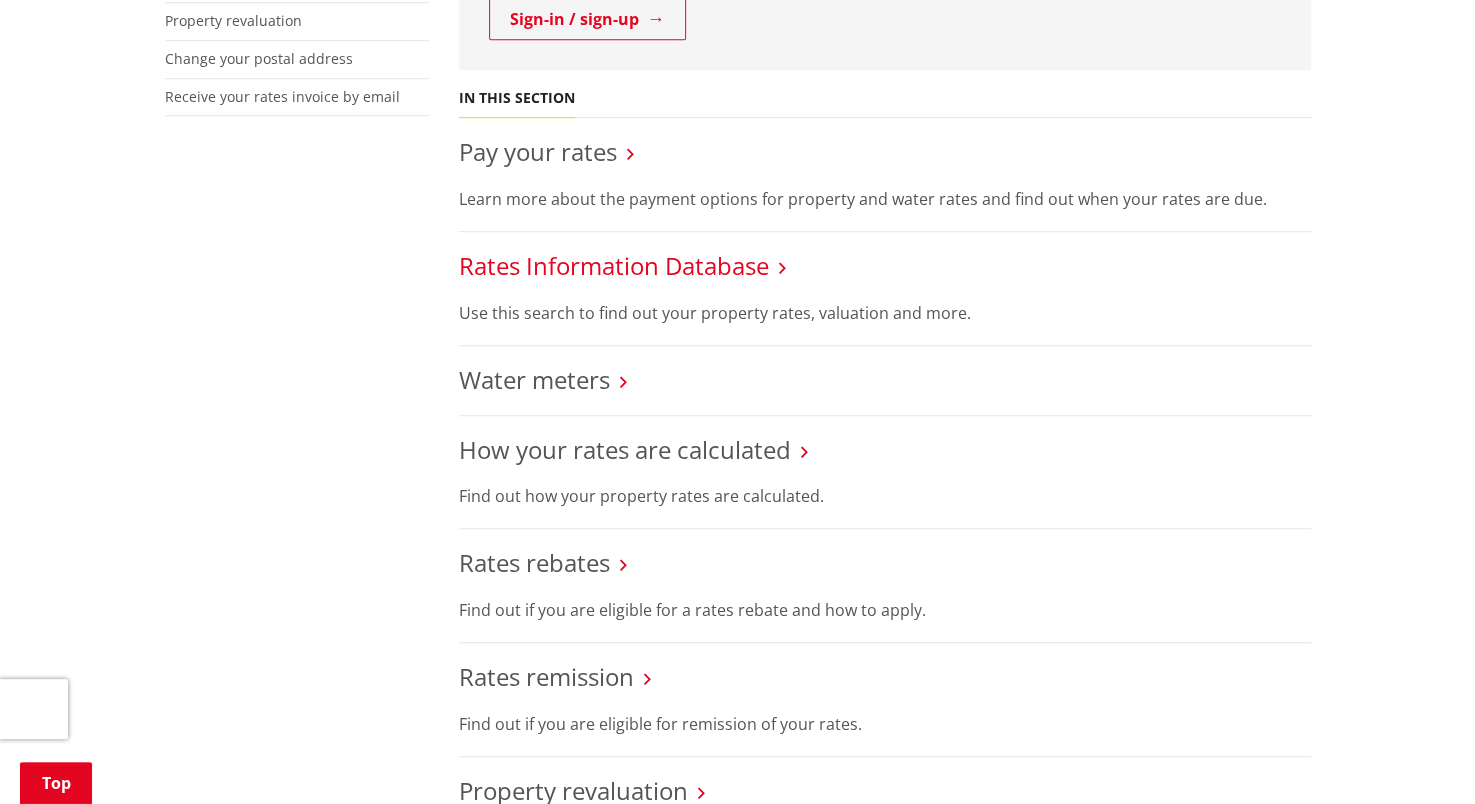 click on "Rates Information Database" at bounding box center (614, 265) 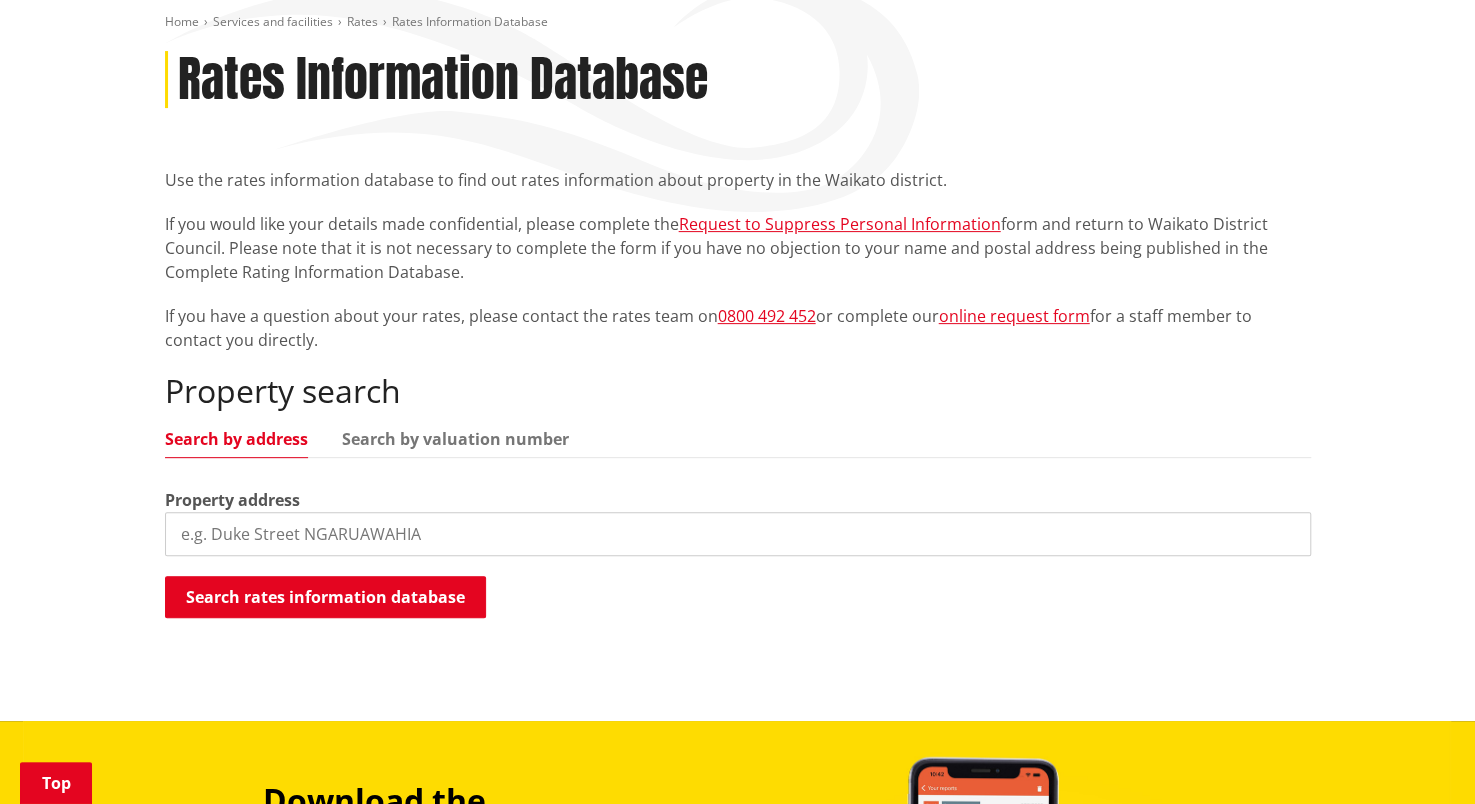 scroll, scrollTop: 240, scrollLeft: 0, axis: vertical 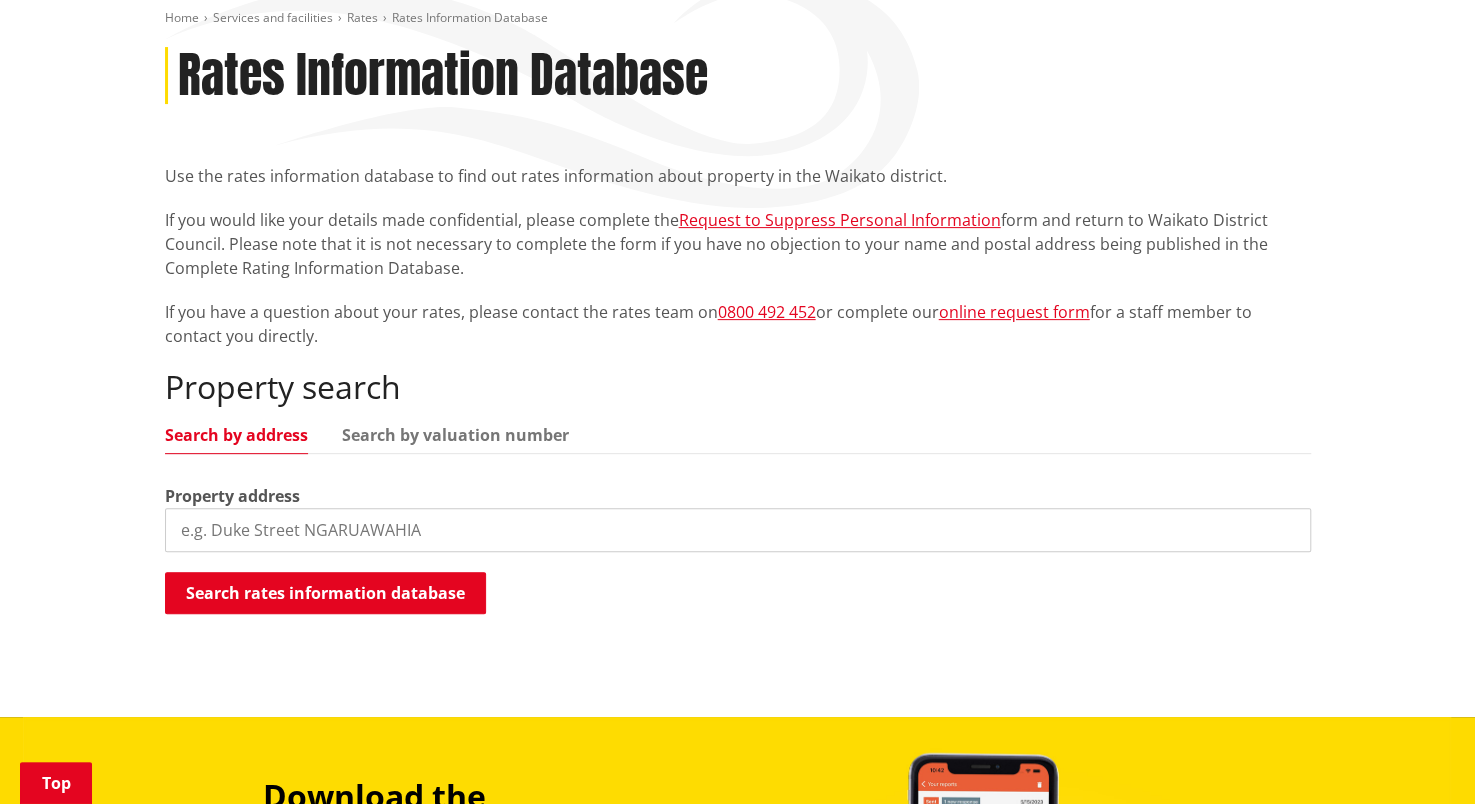 click at bounding box center (738, 530) 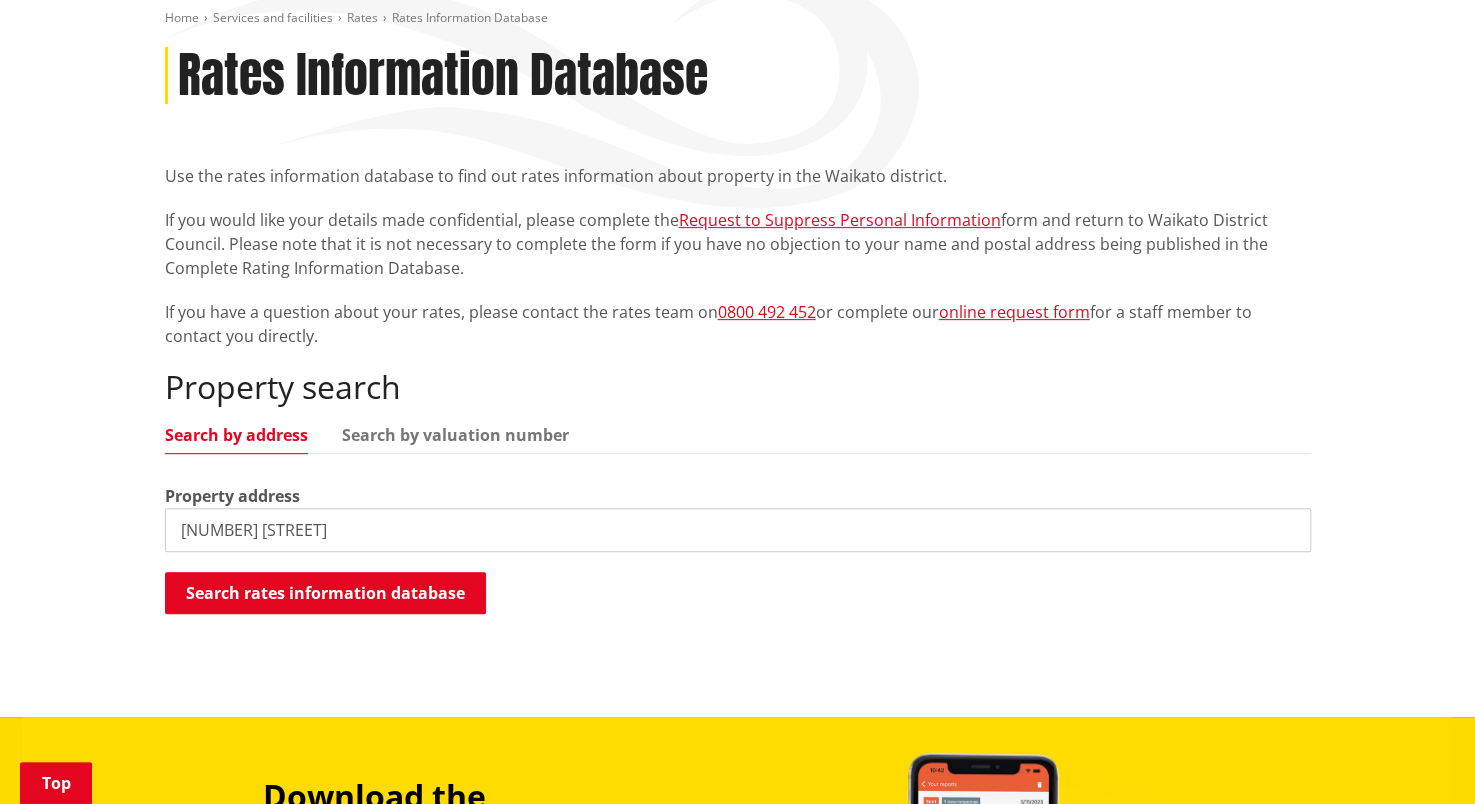 type on "[NUMBER] [STREET]" 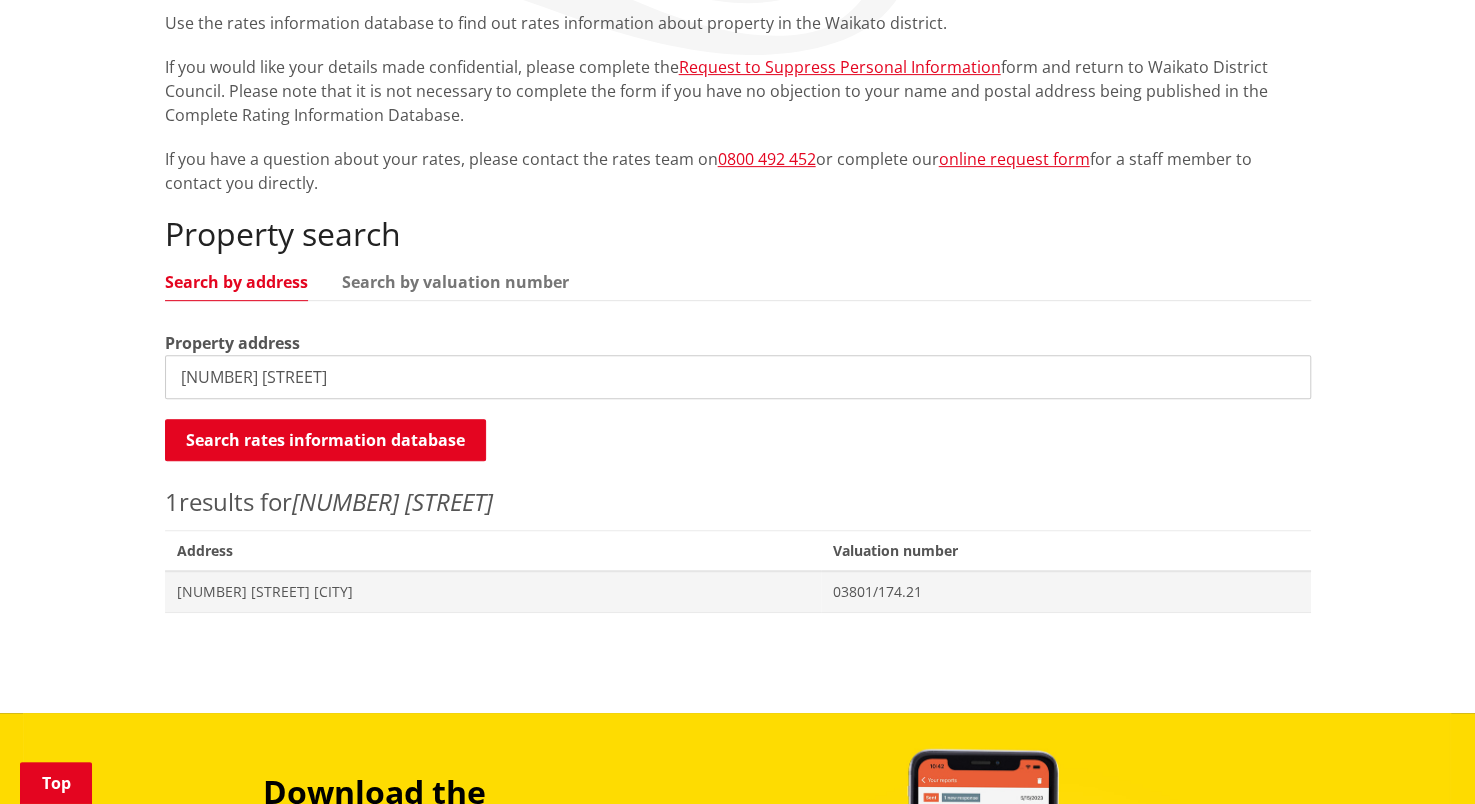 scroll, scrollTop: 406, scrollLeft: 0, axis: vertical 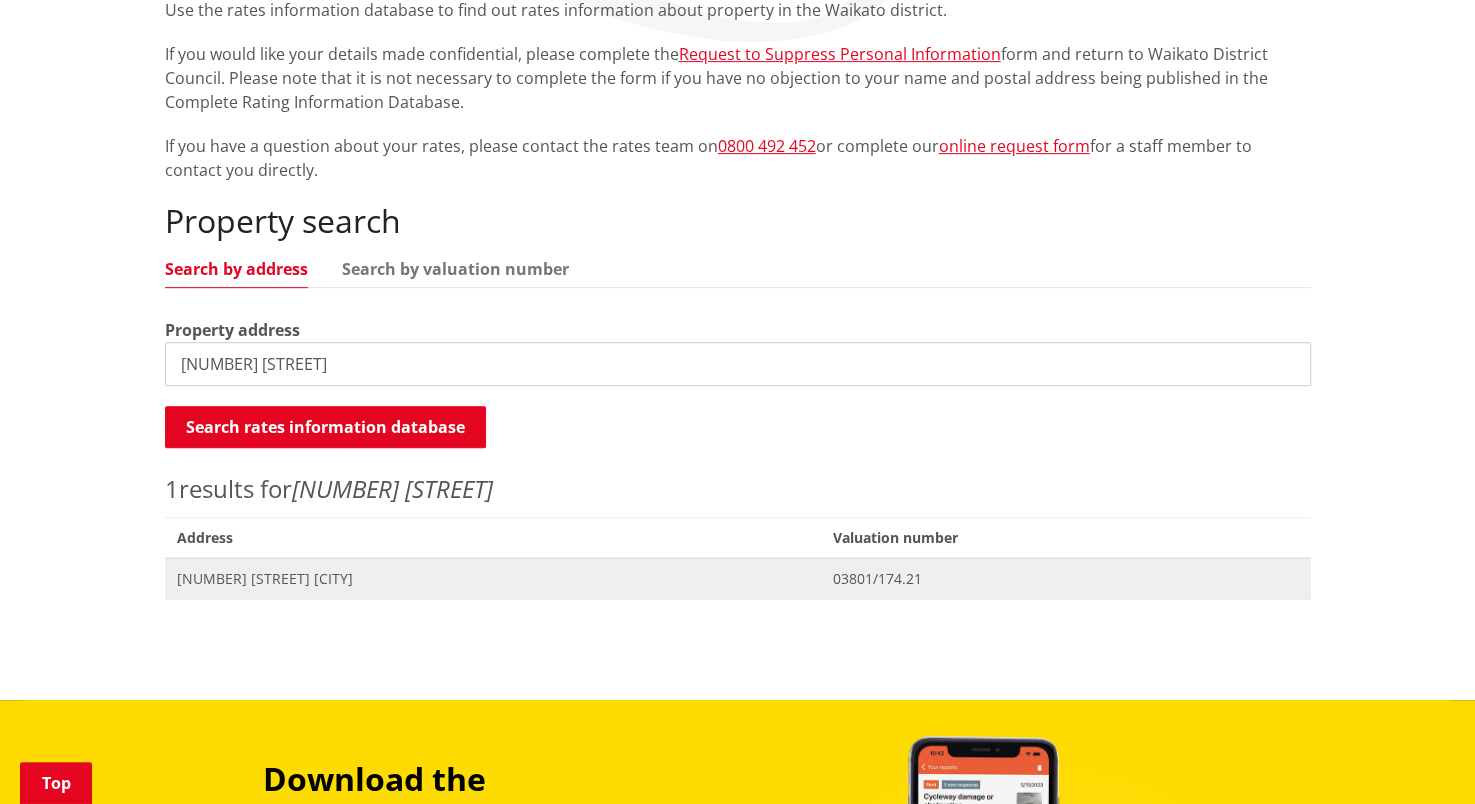 click on "[NUMBER] [STREET] [CITY]" at bounding box center [493, 579] 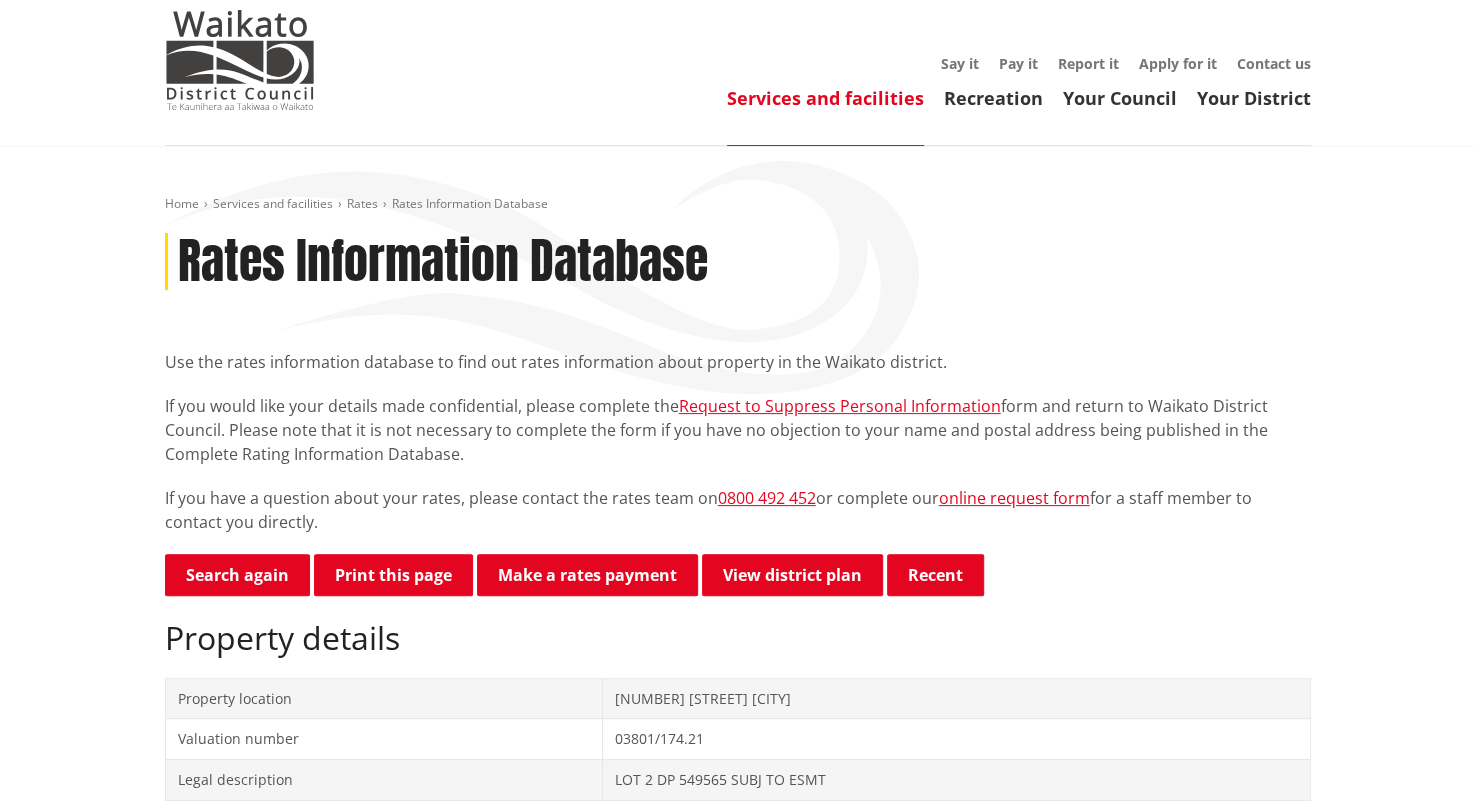 scroll, scrollTop: 0, scrollLeft: 0, axis: both 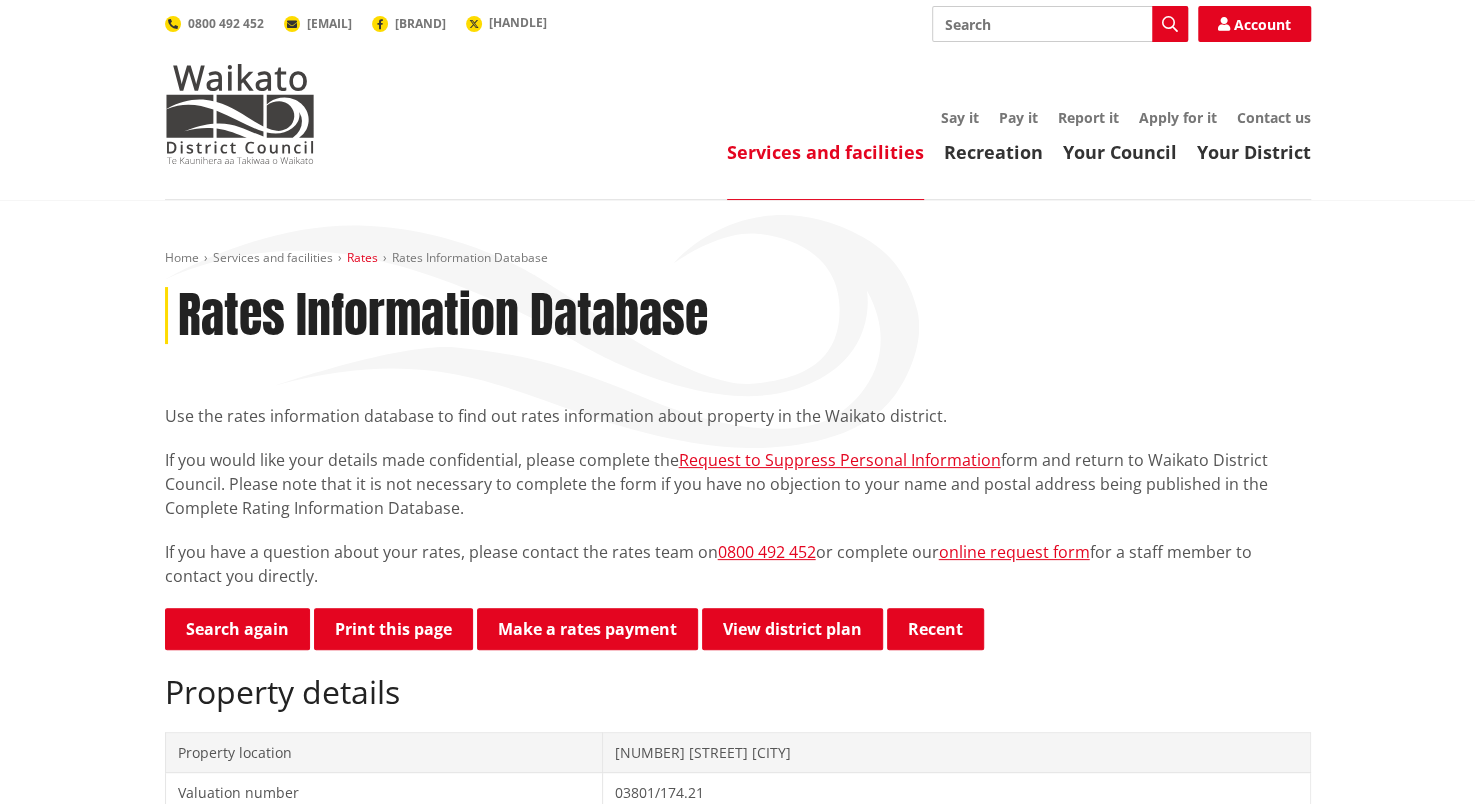 click on "Rates" at bounding box center [362, 257] 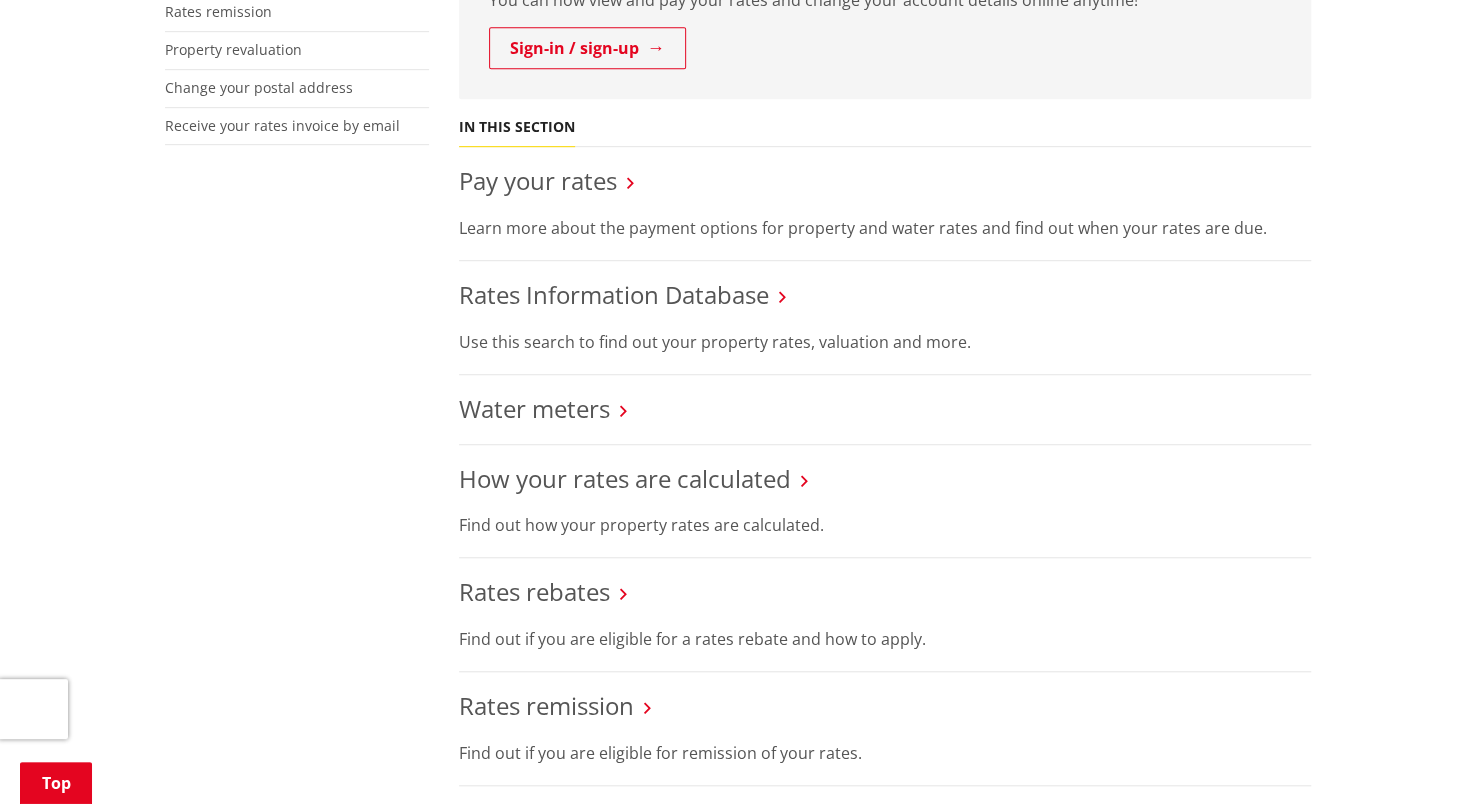 scroll, scrollTop: 629, scrollLeft: 0, axis: vertical 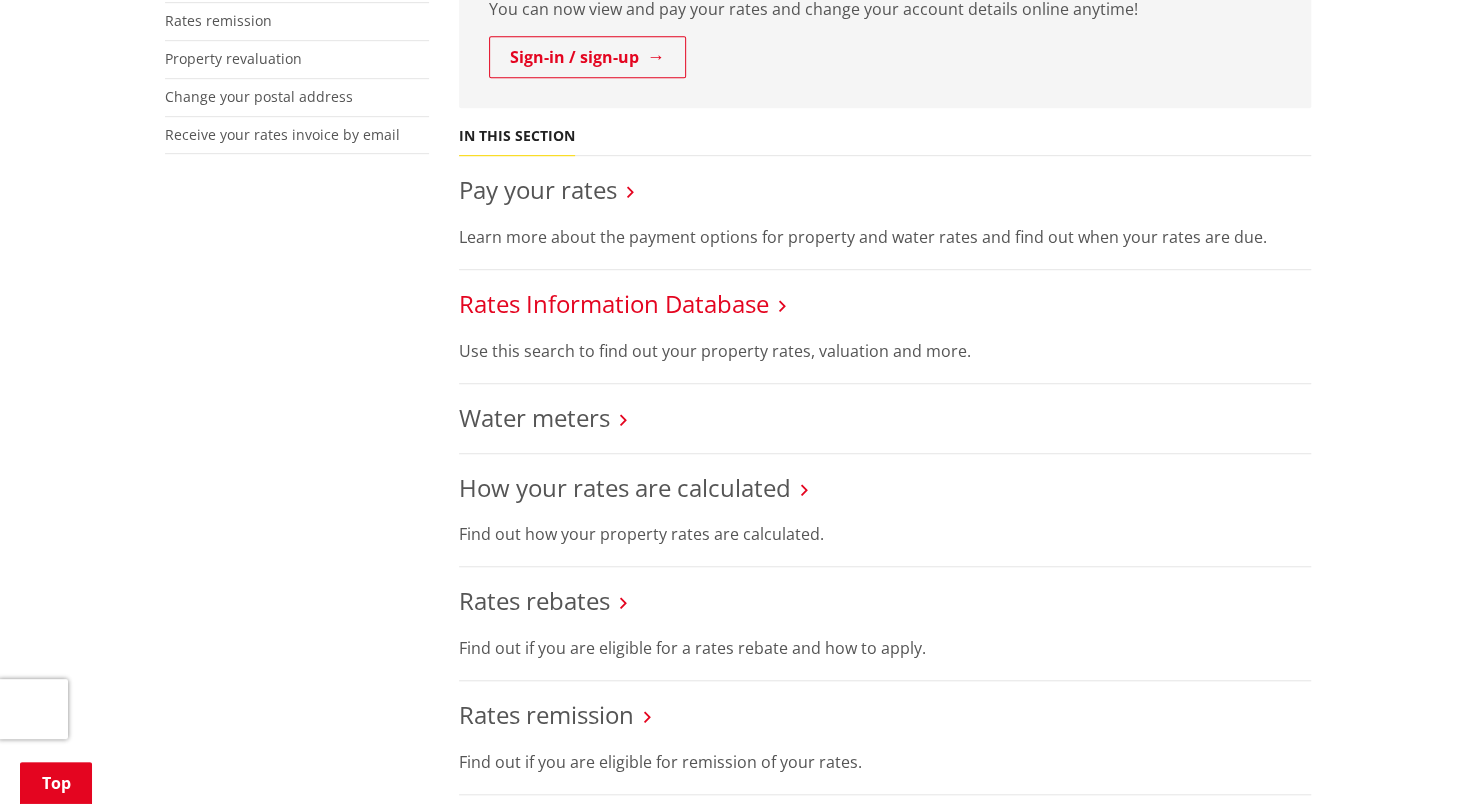 click on "Rates Information Database" at bounding box center [614, 303] 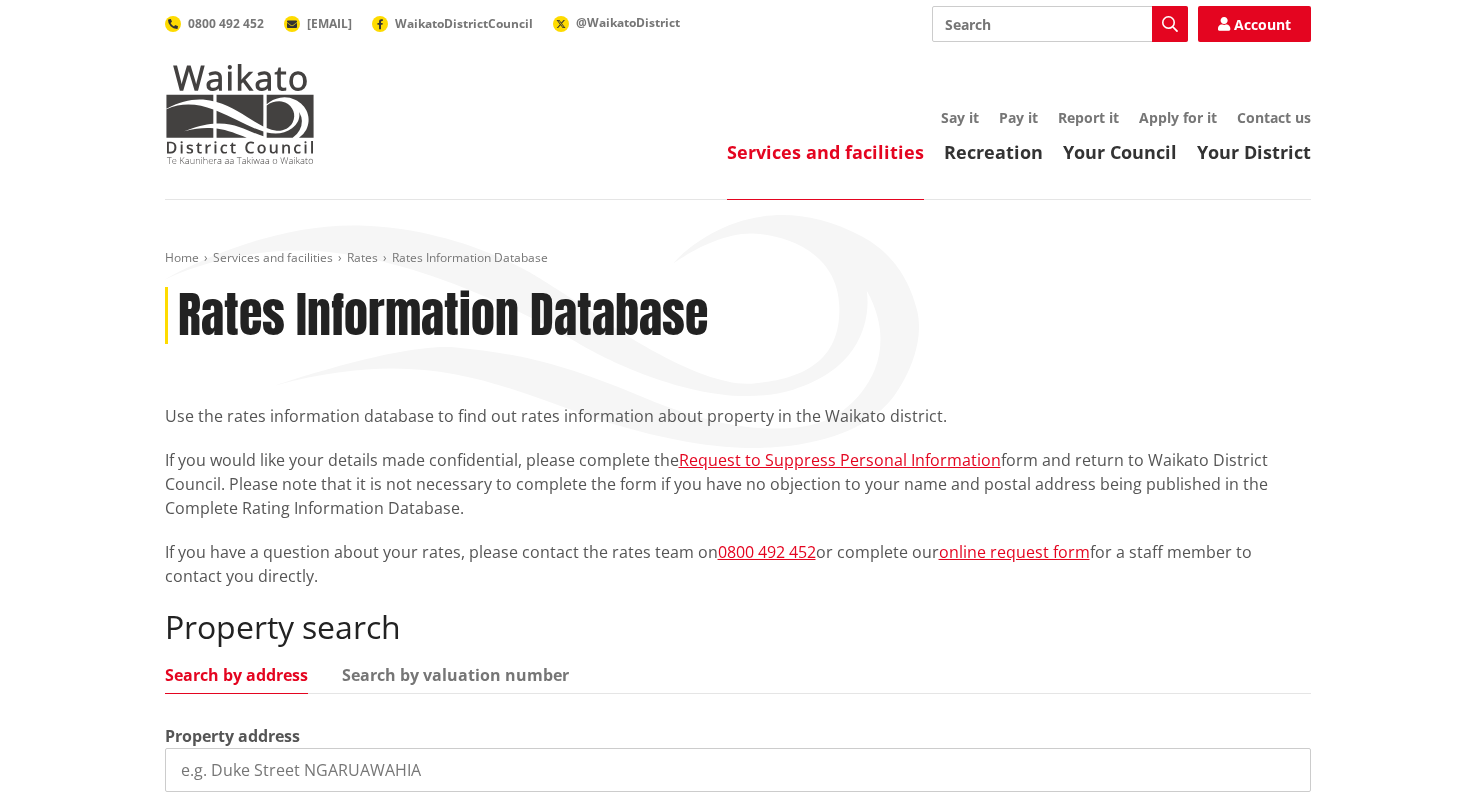 scroll, scrollTop: 0, scrollLeft: 0, axis: both 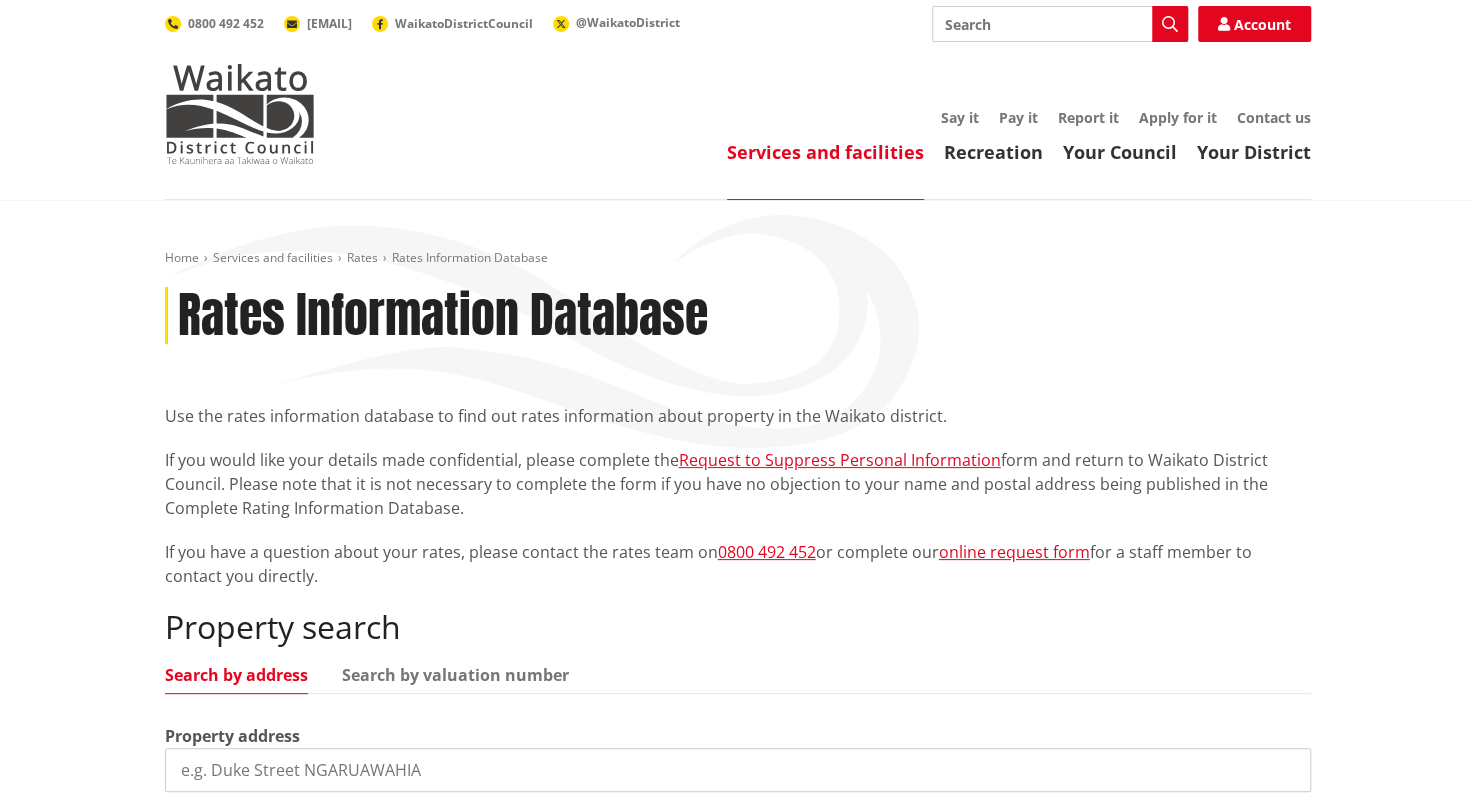 click at bounding box center [738, 770] 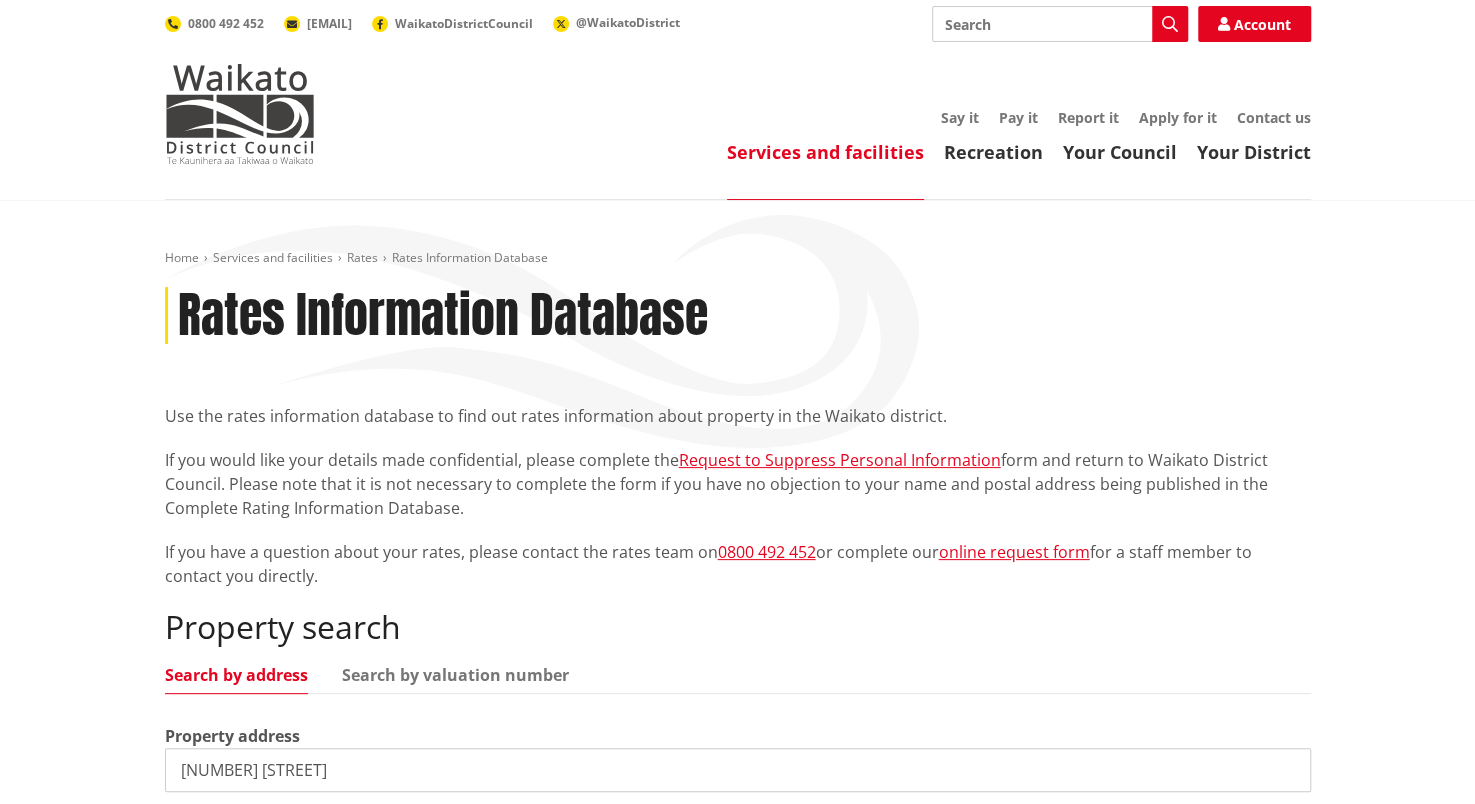 type on "[NUMBER] [STREET]" 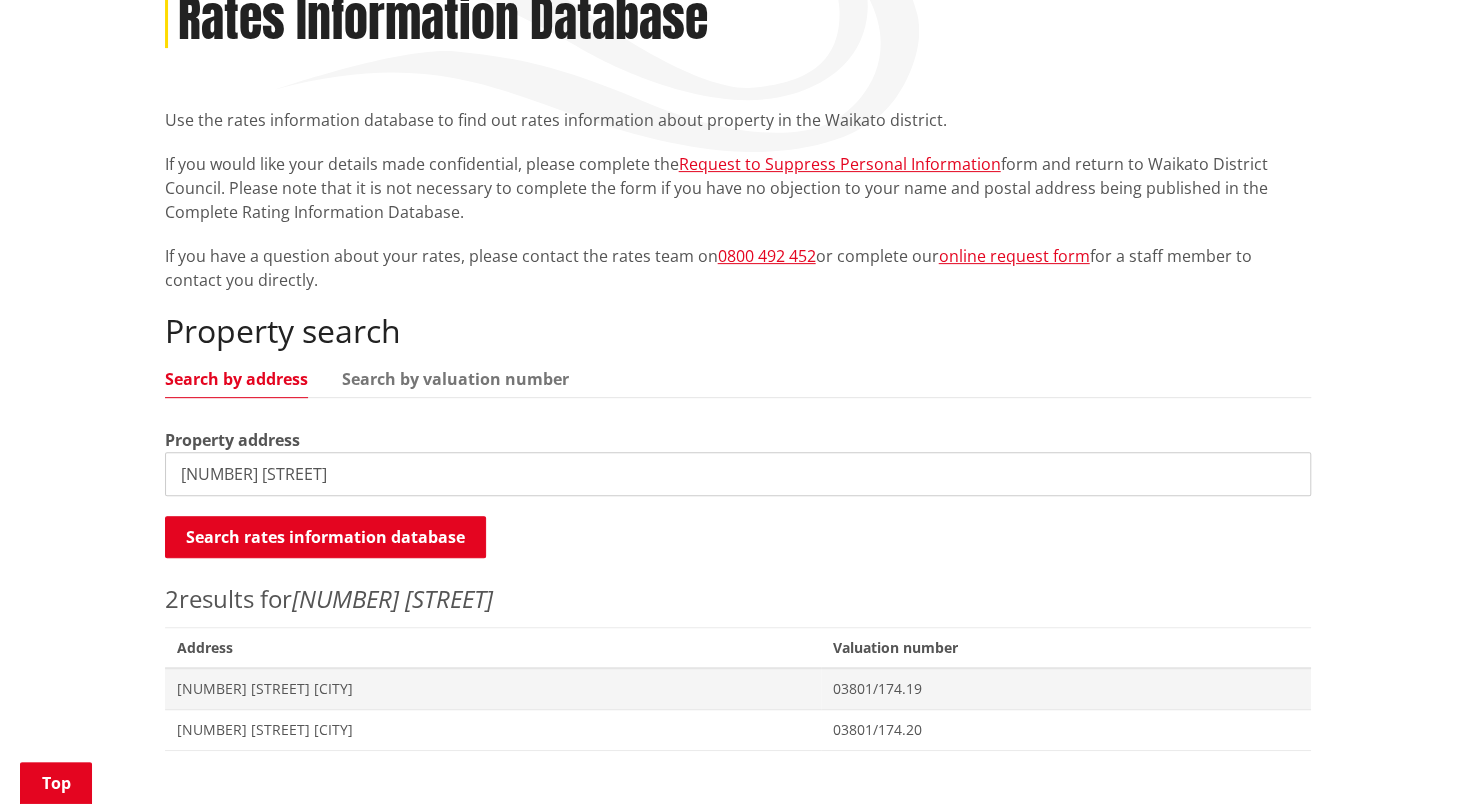 scroll, scrollTop: 309, scrollLeft: 0, axis: vertical 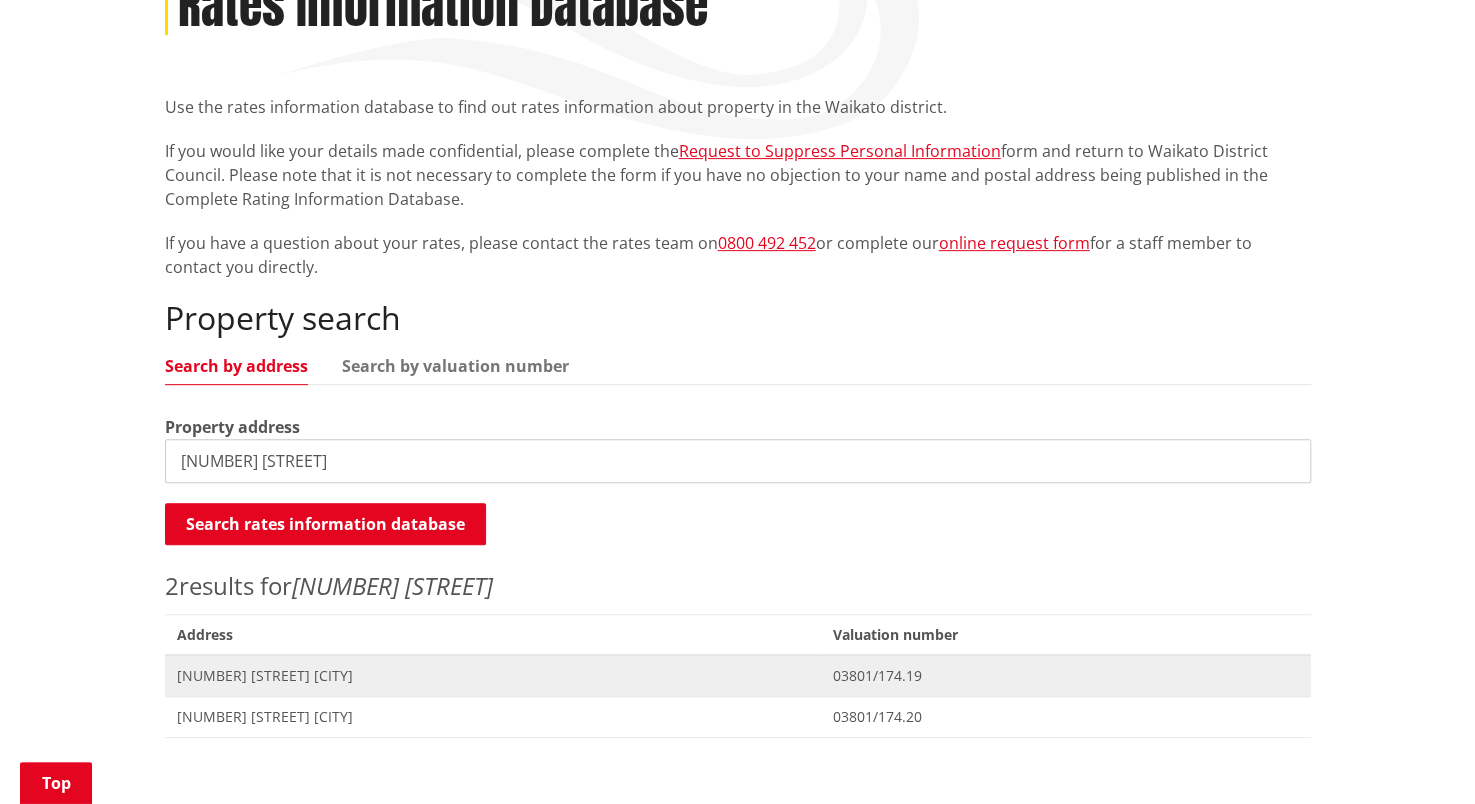 click on "Address
[NUMBER] [STREET] [CITY]" at bounding box center (493, 675) 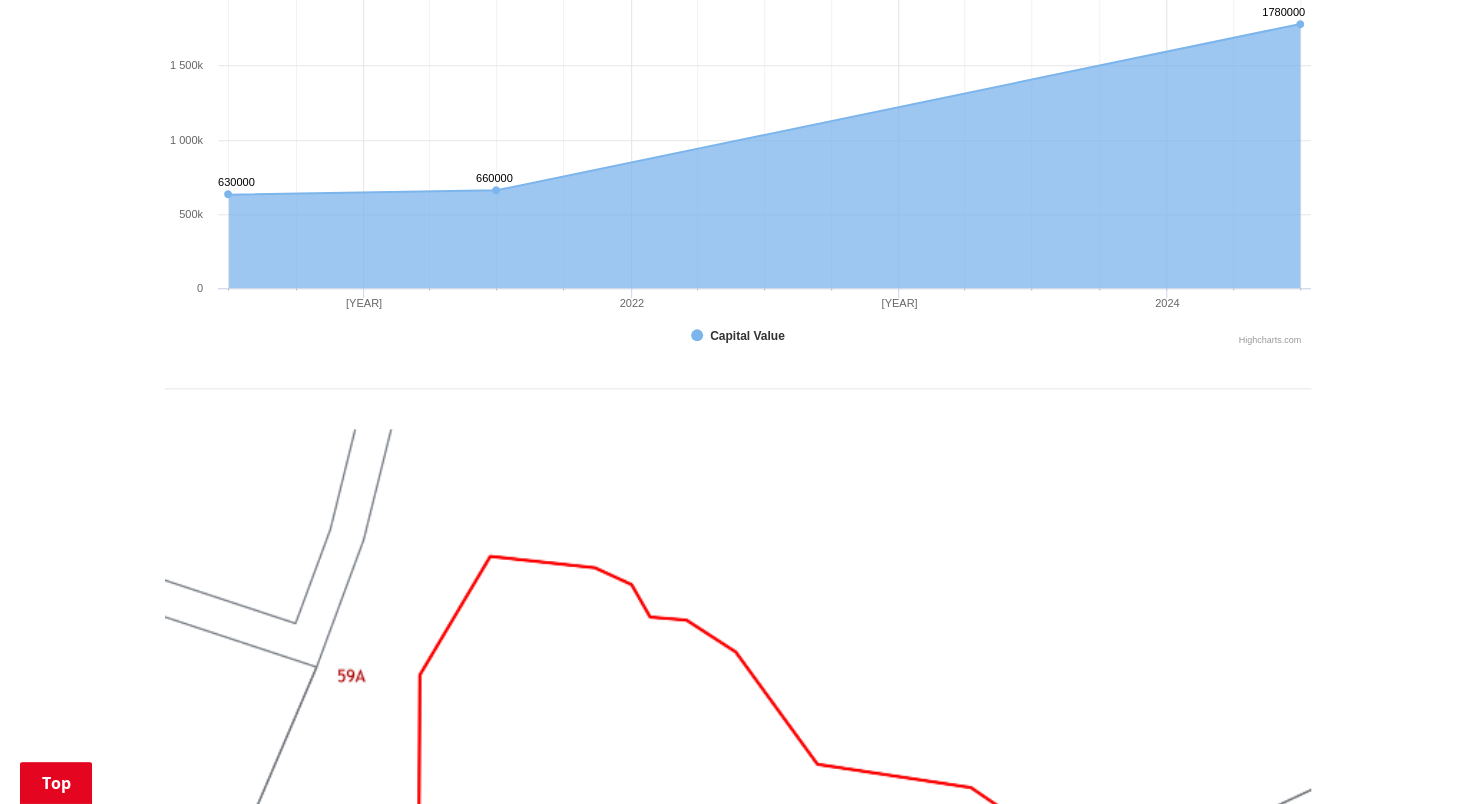 scroll, scrollTop: 1298, scrollLeft: 0, axis: vertical 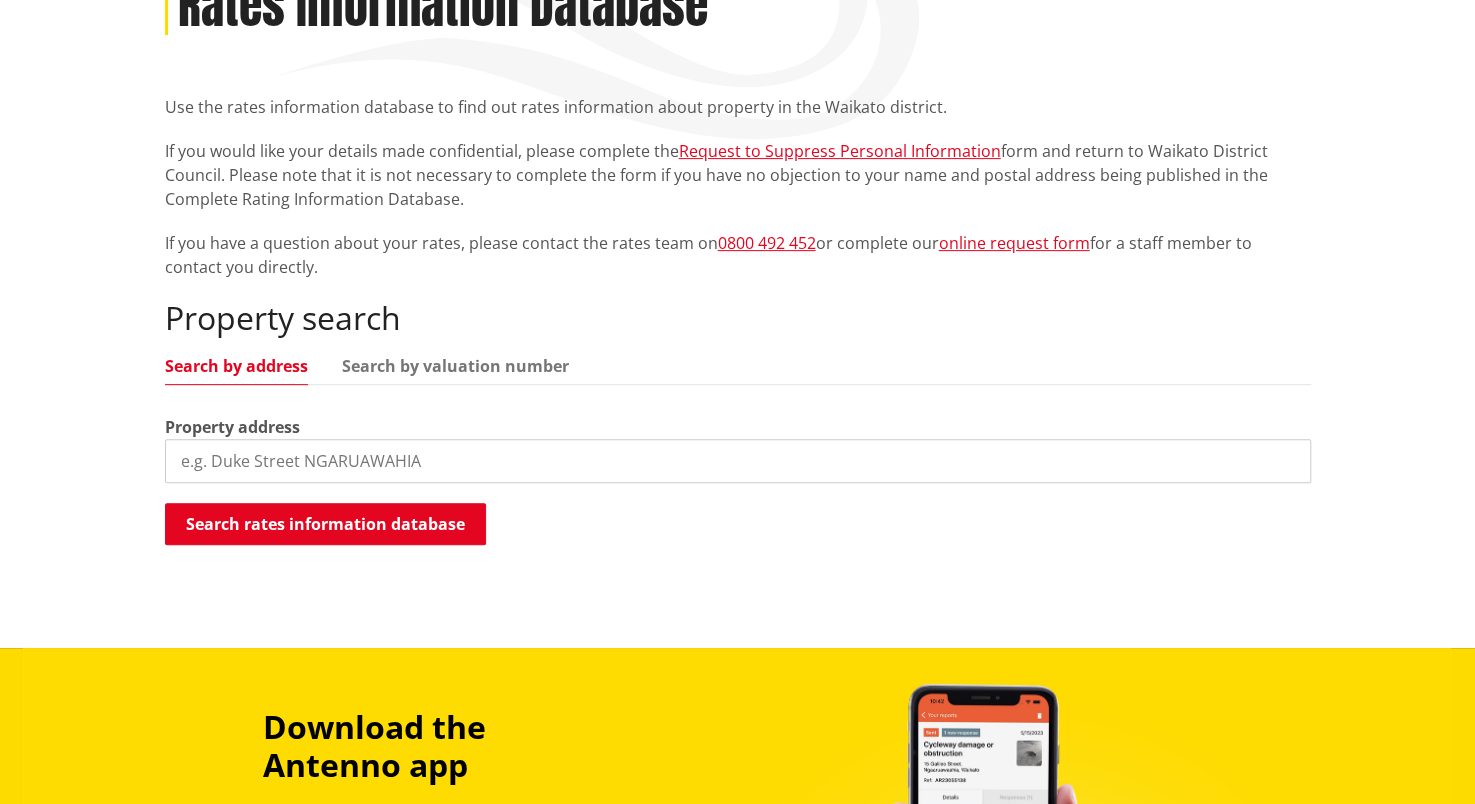 click at bounding box center [738, 461] 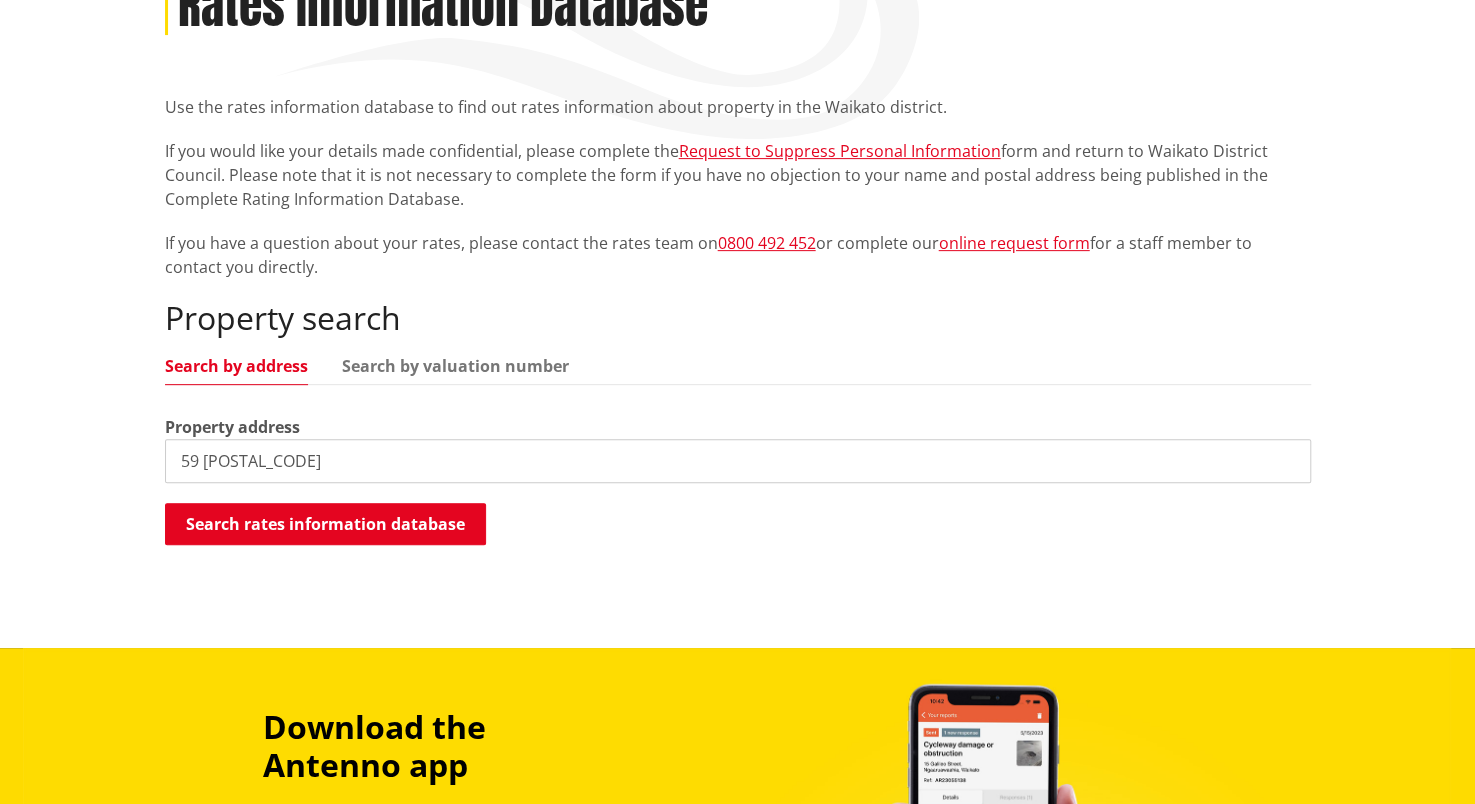 type on "[NUMBER] [STREET]" 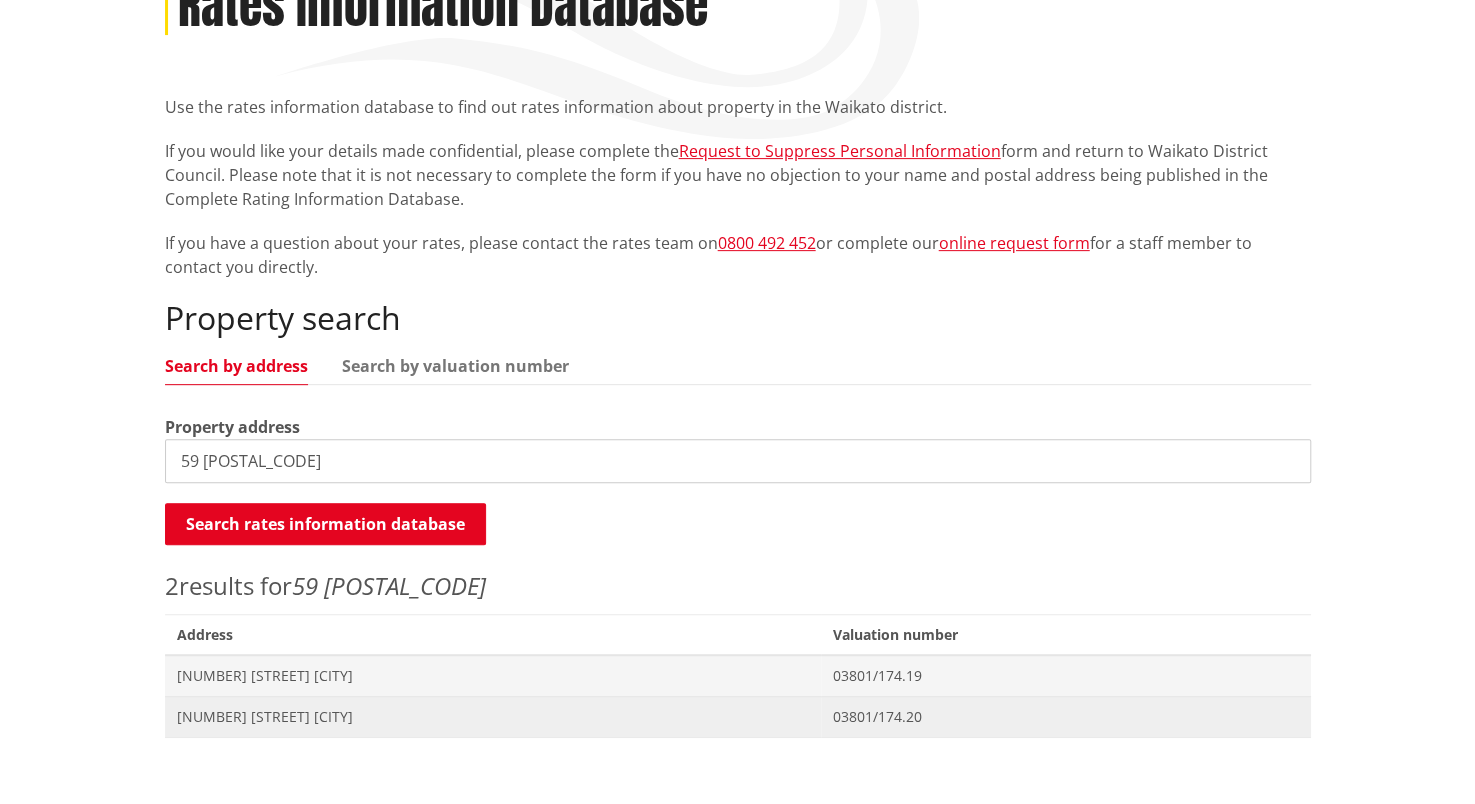 click on "Address
[NUMBER] [STREET] [CITY]" at bounding box center [493, 716] 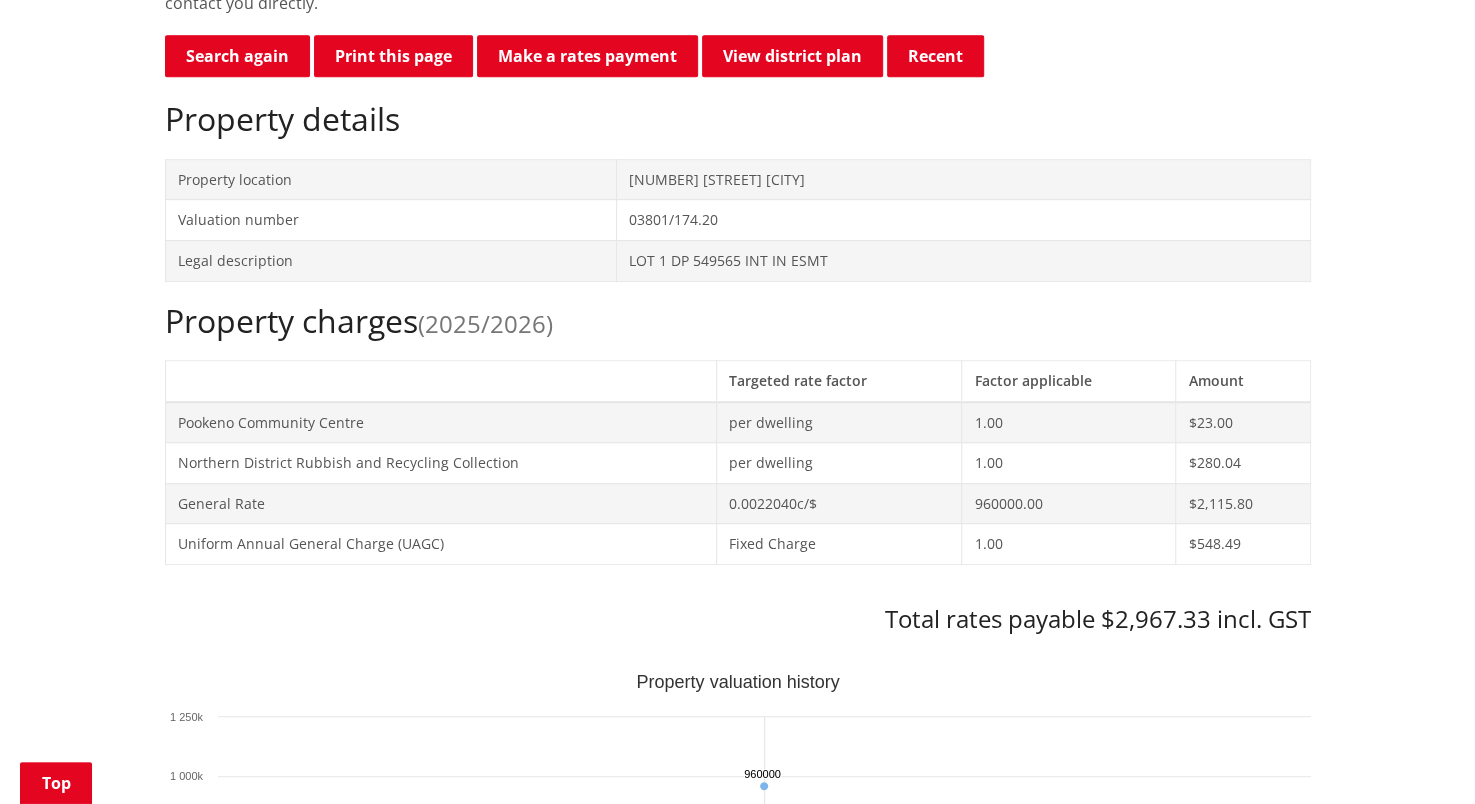 scroll, scrollTop: 572, scrollLeft: 0, axis: vertical 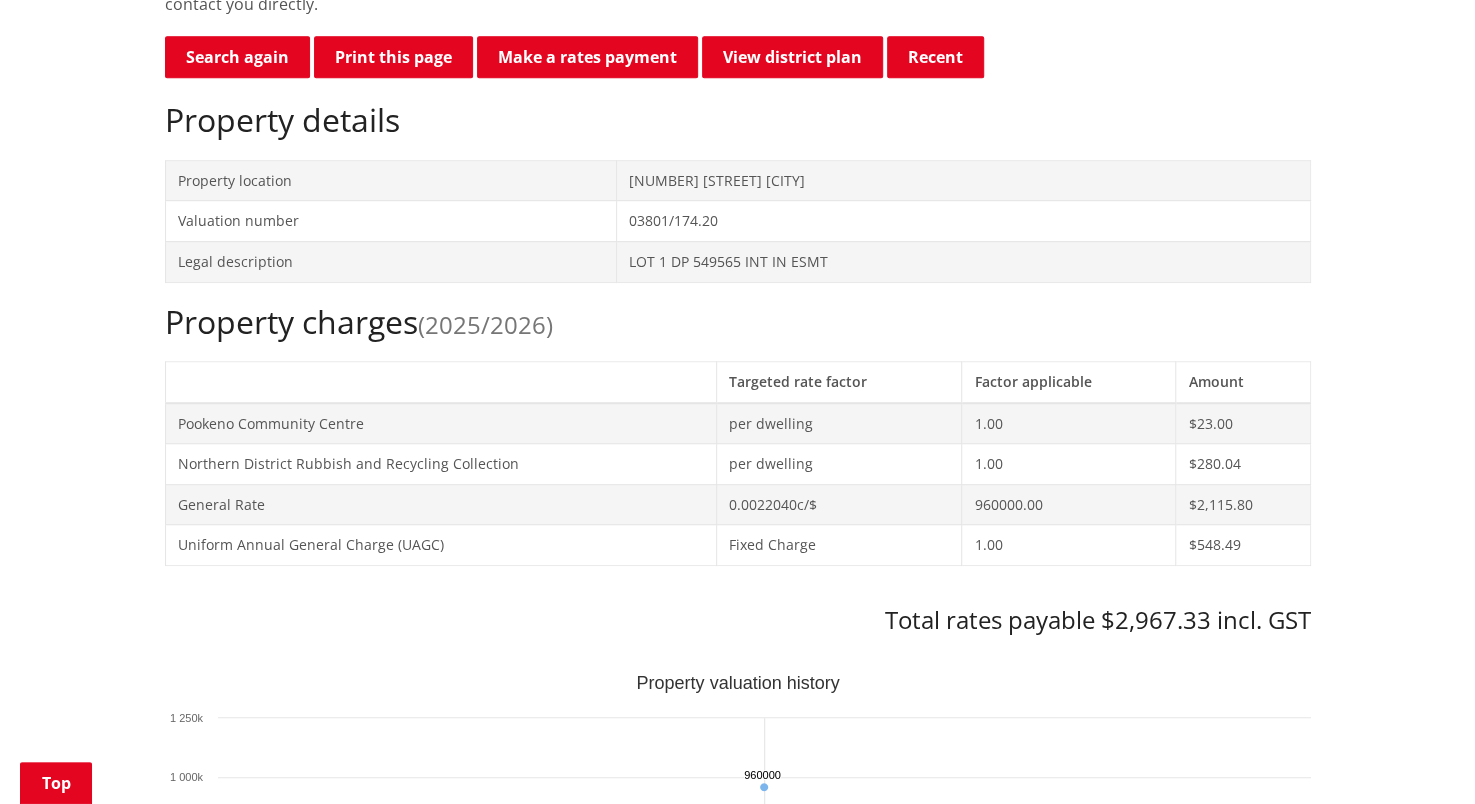 click on "Home
Services and facilities
Rates
Rates Information Database
Rates Information Database
Use the rates information database to find out rates information about property in the Waikato district. If you would like your details made confidential, please complete the  Request to Suppress Personal Information  form and return to Waikato District Council. Please note that it is not necessary to complete the form if you have no objection to your name and postal address being published in the Complete Rating Information Database. If you have a question about your rates, please contact the rates team on  0800 492 452  or complete our  online request form  for a staff member to contact you directly.
Search again
Print this page
Make a rates payment
View district plan
Recent
59 Pirrit Road POKENO
59 Pirrit Road POKENO" at bounding box center (737, 948) 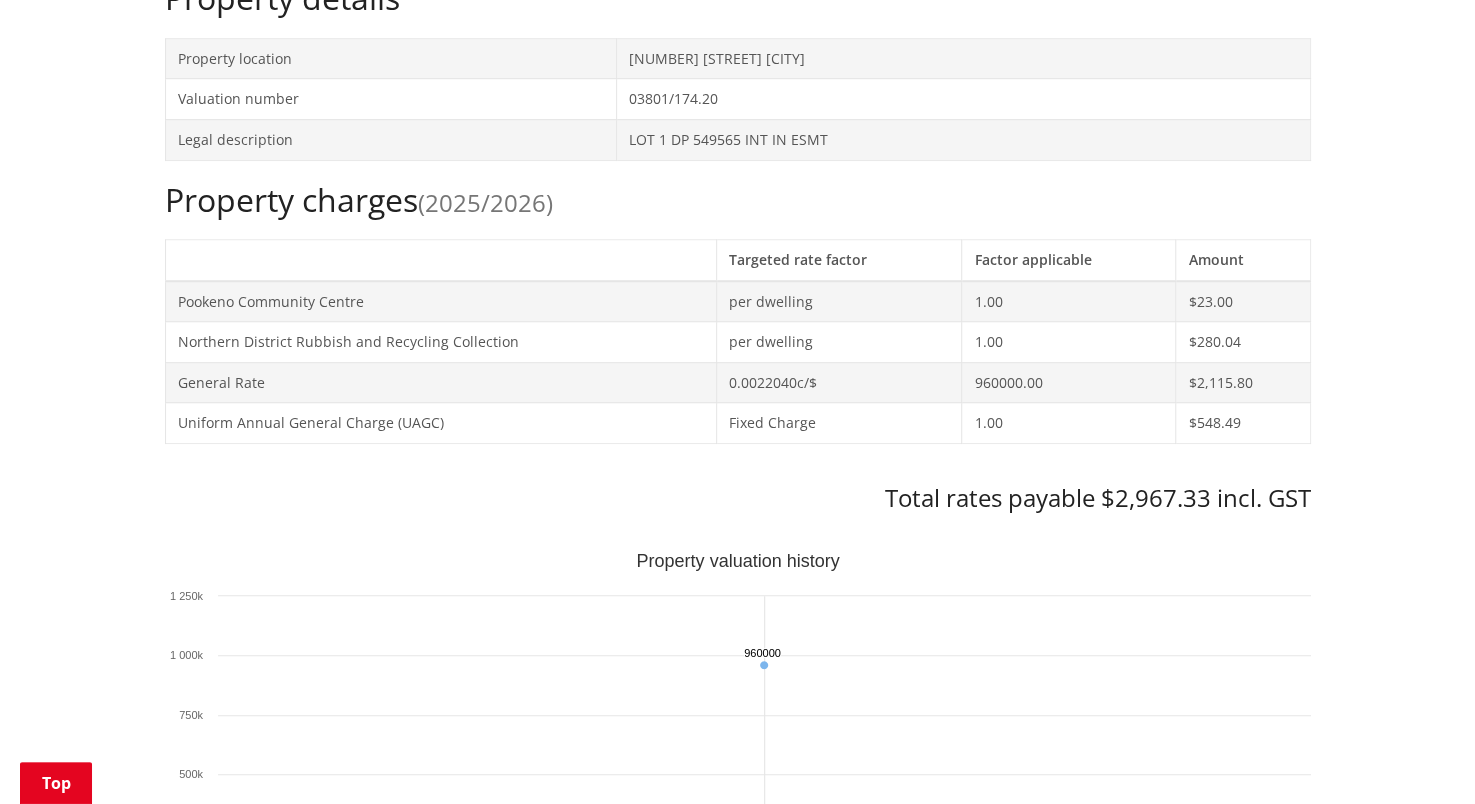 scroll, scrollTop: 689, scrollLeft: 0, axis: vertical 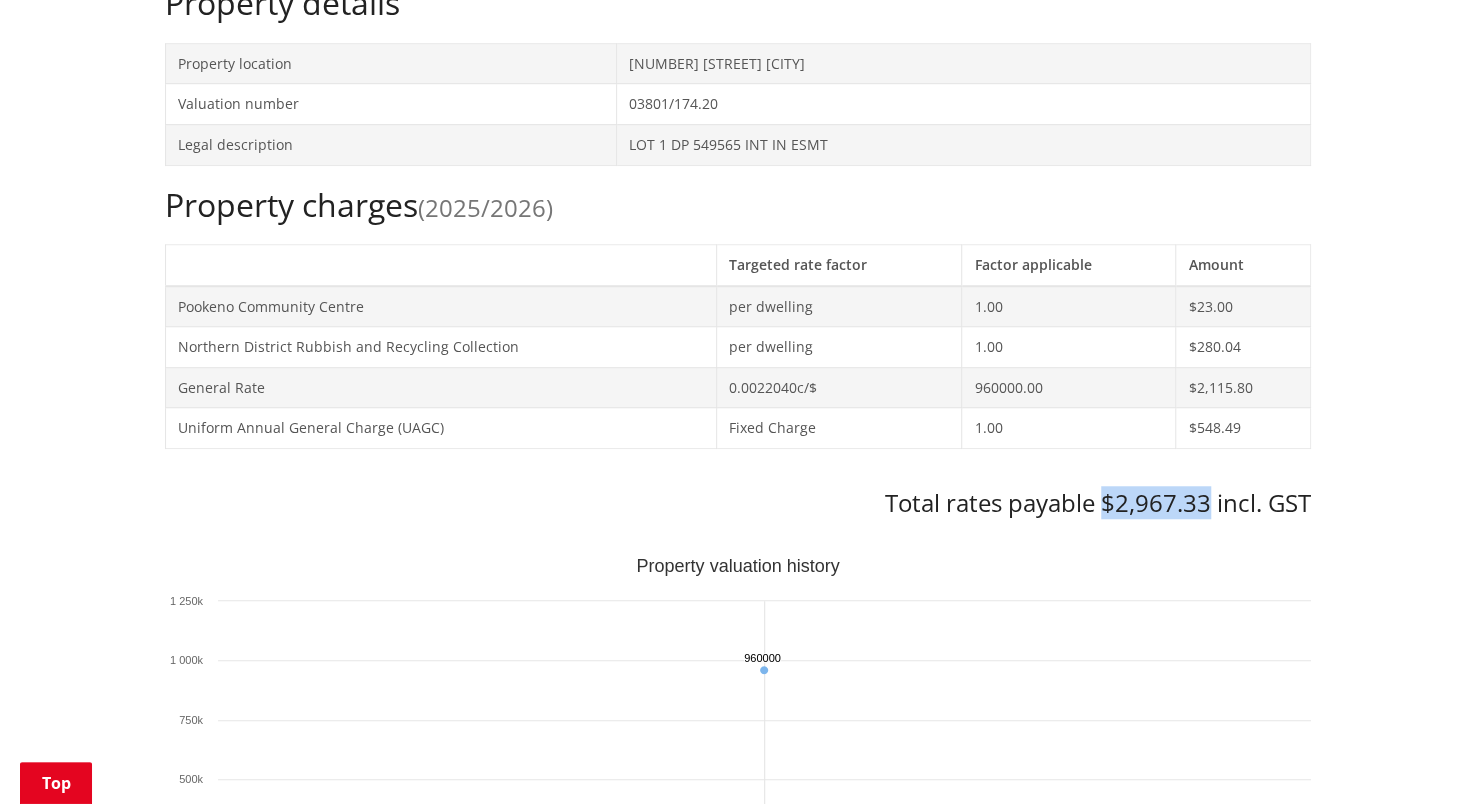 drag, startPoint x: 1102, startPoint y: 495, endPoint x: 1205, endPoint y: 485, distance: 103.4843 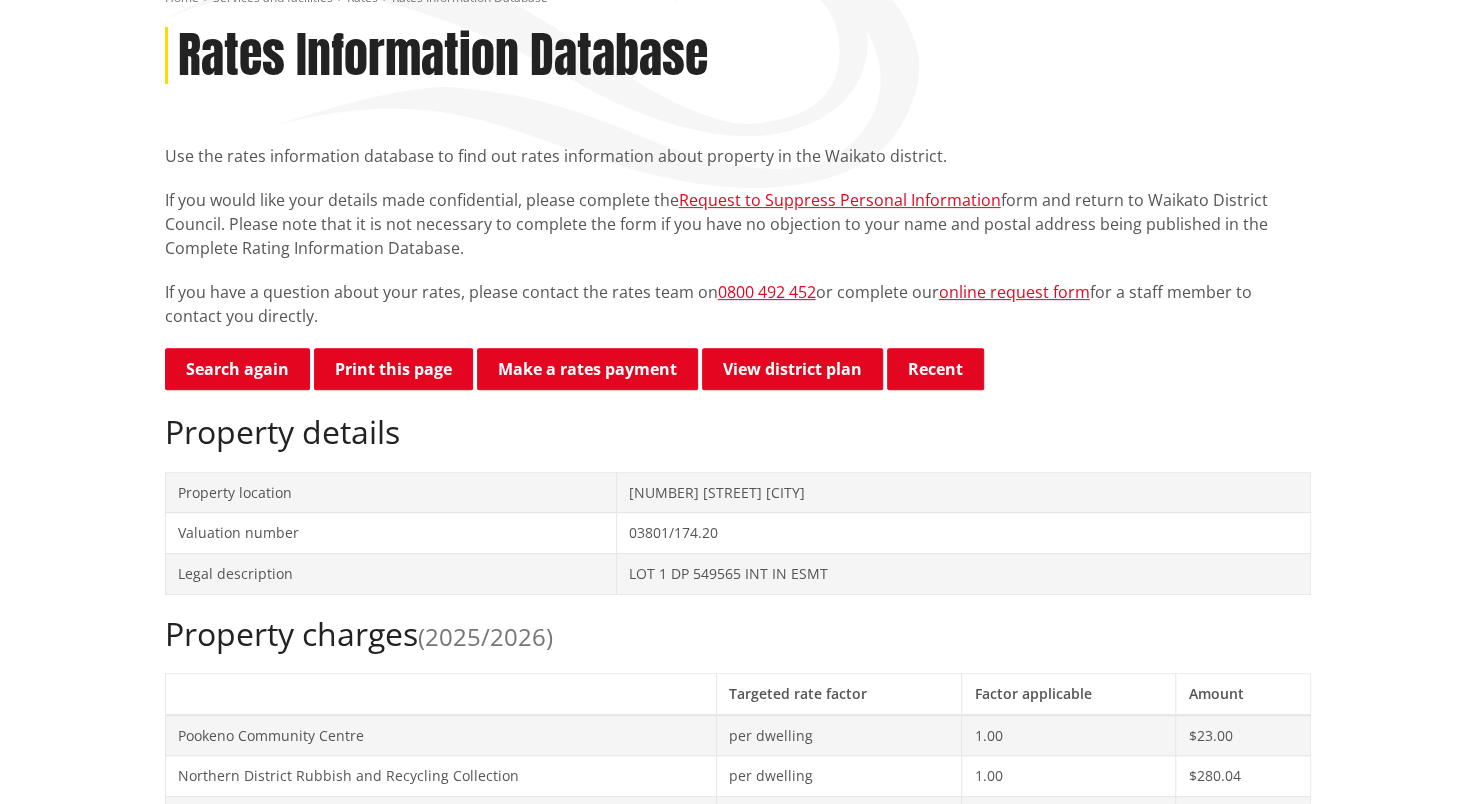 scroll, scrollTop: 0, scrollLeft: 0, axis: both 